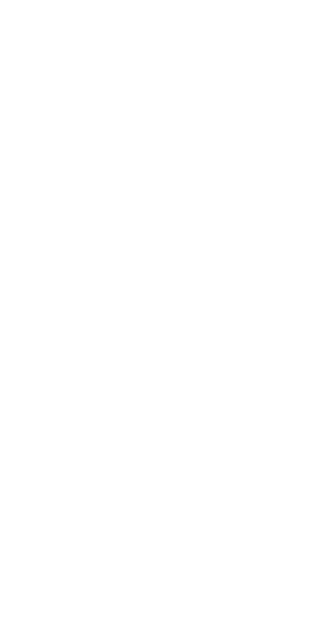 scroll, scrollTop: 0, scrollLeft: 0, axis: both 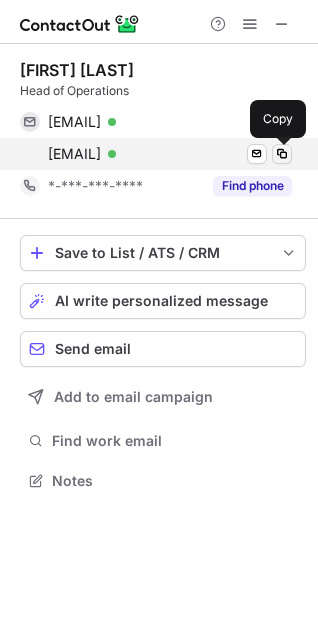 click at bounding box center (282, 154) 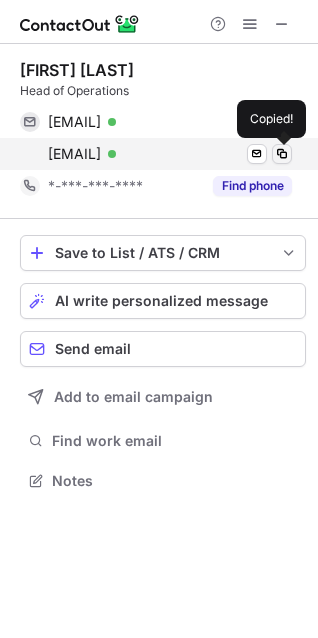 click at bounding box center (282, 154) 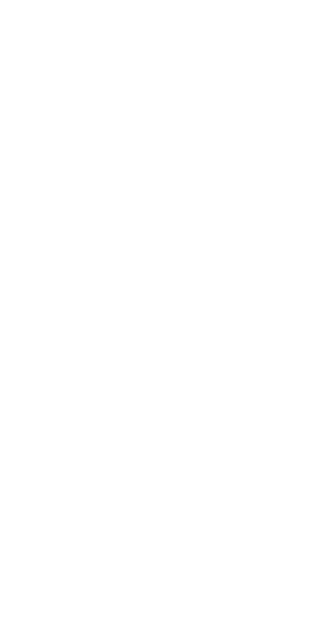 scroll, scrollTop: 0, scrollLeft: 0, axis: both 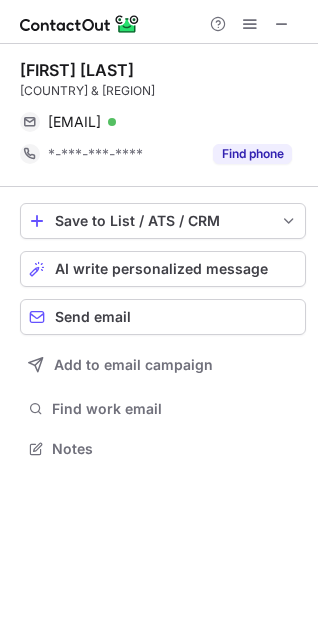 click on "Marcos Marugan Brazil & Southamerica marcos@worldbingotech.co.uk Verified Send email Copy *-***-***-**** Find phone Save to List / ATS / CRM List Select Lever Connect Greenhouse Connect Salesforce Connect Hubspot Connect Bullhorn Connect Zapier (100+ Applications) Connect Request a new integration AI write personalized message Send email Add to email campaign Find work email Notes" at bounding box center [159, 341] 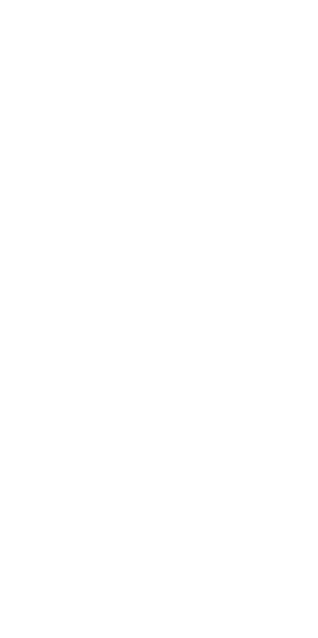 scroll, scrollTop: 0, scrollLeft: 0, axis: both 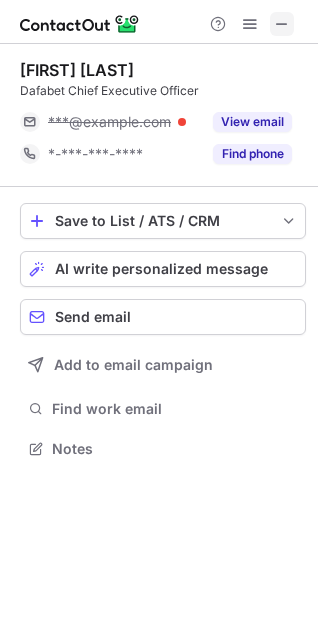 click at bounding box center (282, 24) 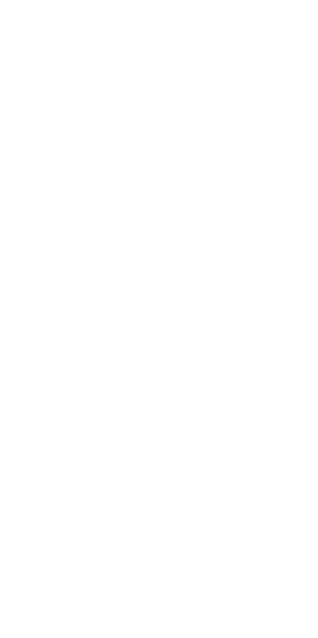 scroll, scrollTop: 0, scrollLeft: 0, axis: both 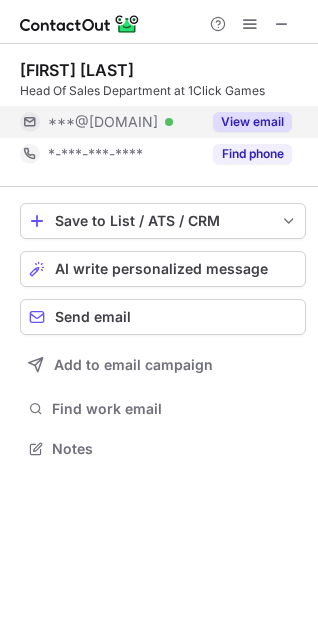 click on "View email" at bounding box center [252, 122] 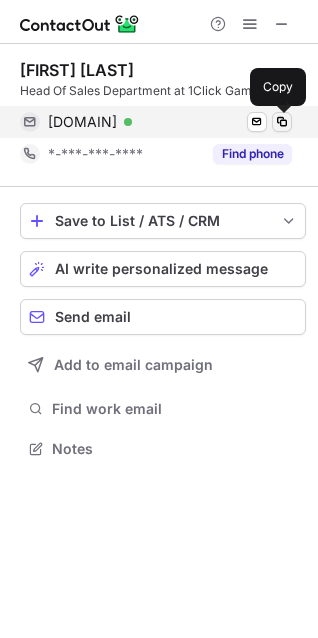 click at bounding box center (282, 122) 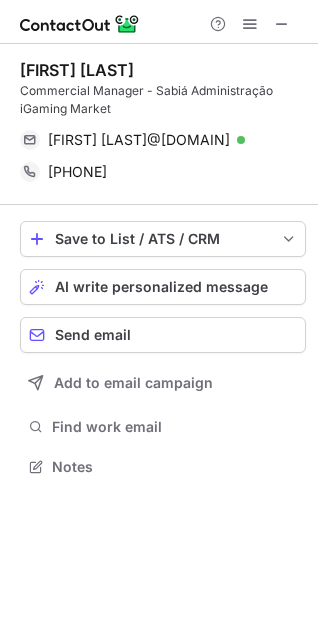scroll, scrollTop: 10, scrollLeft: 9, axis: both 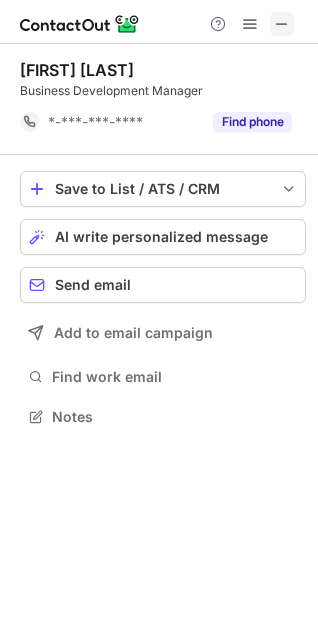 click at bounding box center (282, 24) 